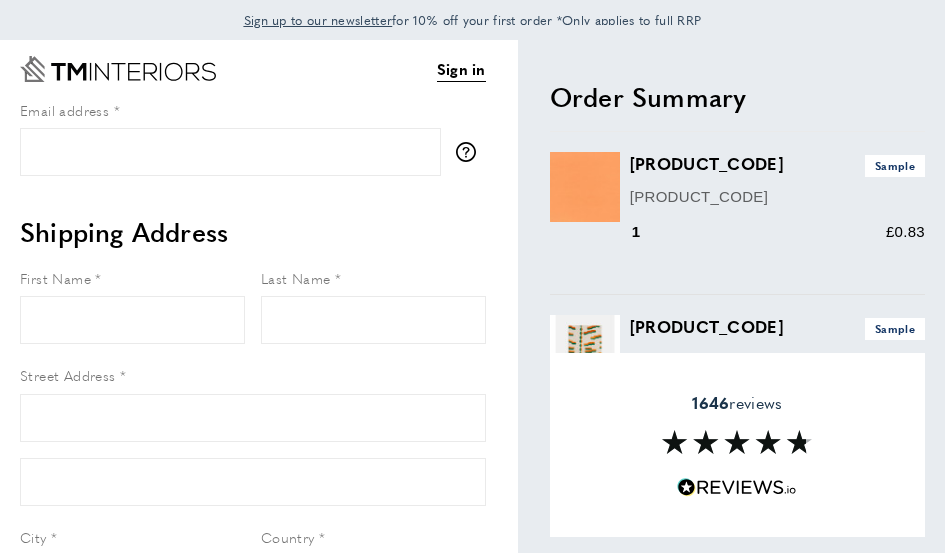 scroll, scrollTop: 0, scrollLeft: 0, axis: both 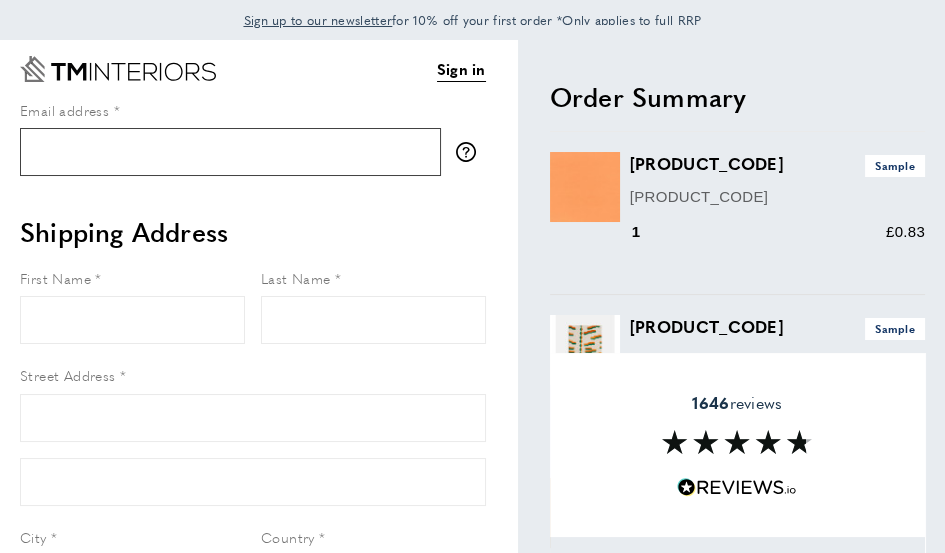 click on "Email address" at bounding box center [230, 152] 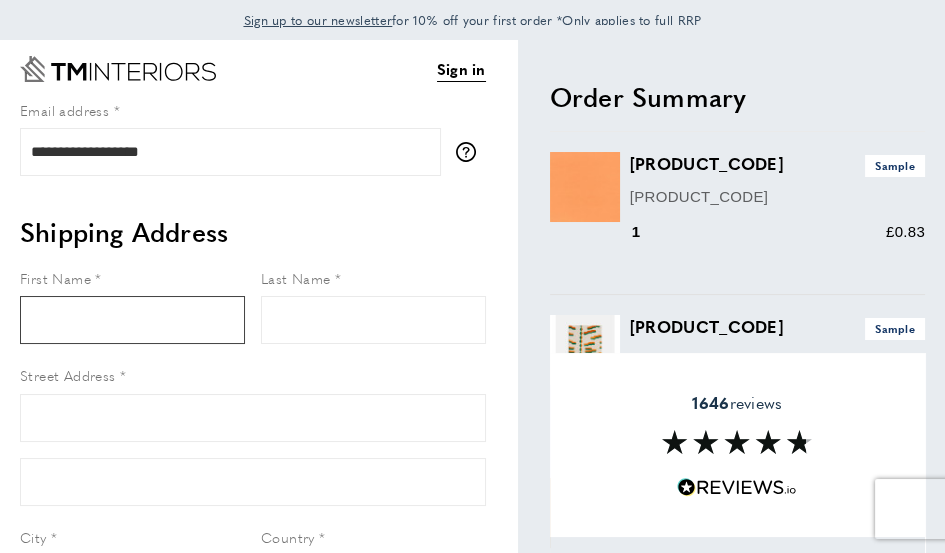 click on "First Name" at bounding box center (132, 320) 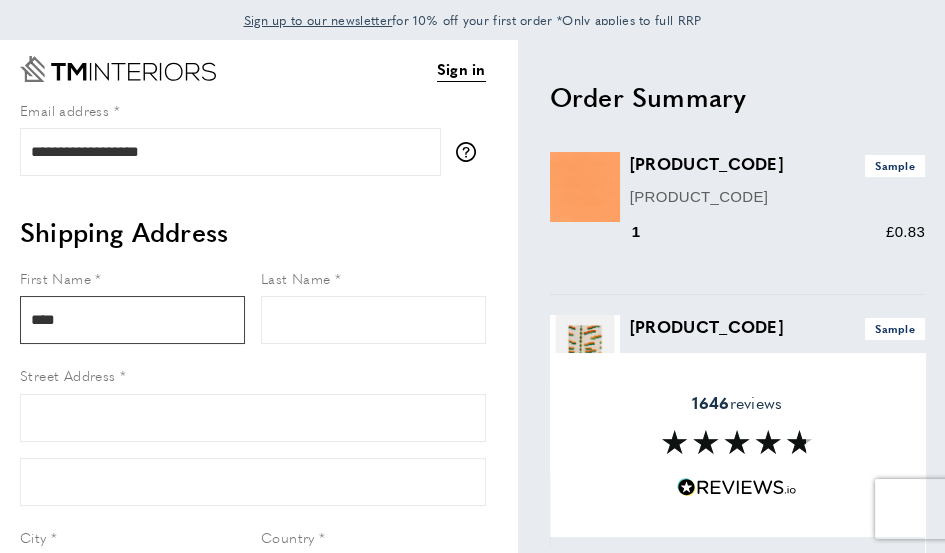 type on "***" 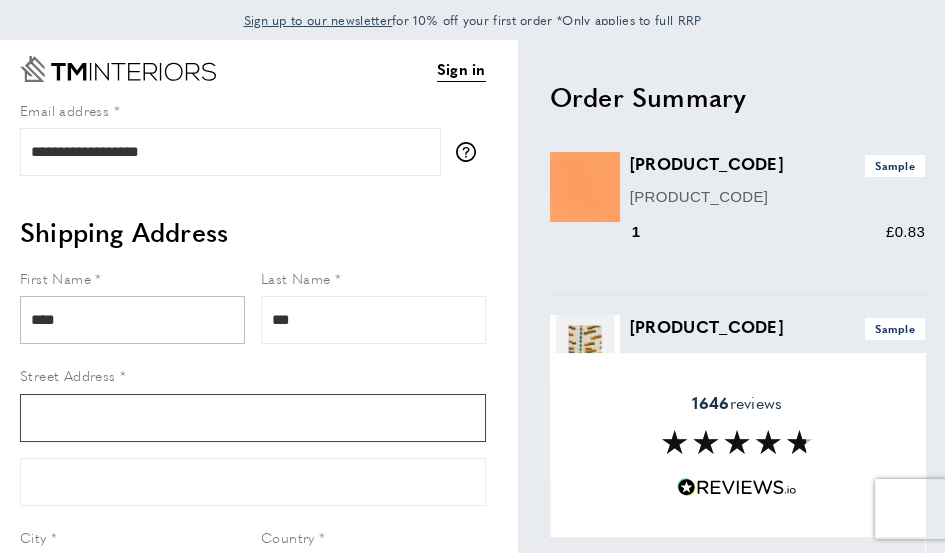 type on "******" 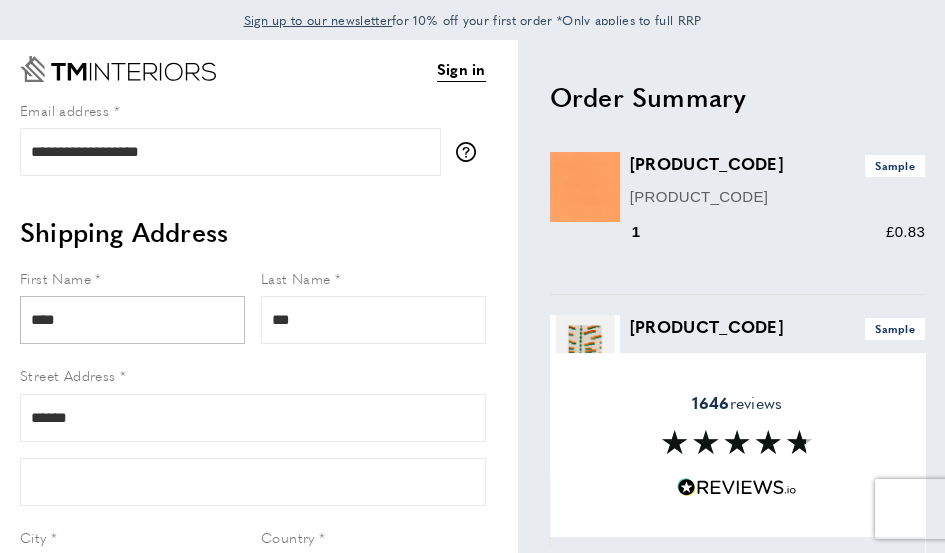 type on "**" 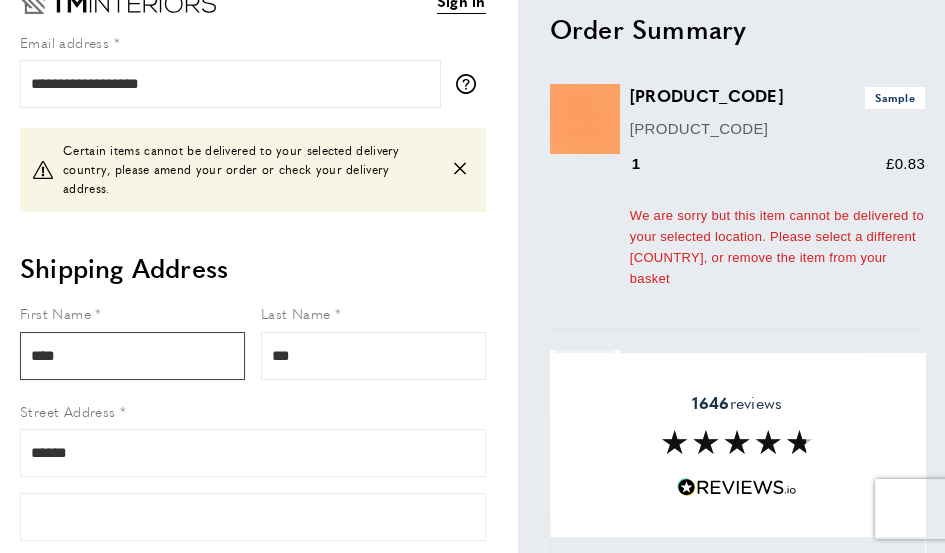 scroll, scrollTop: 0, scrollLeft: 0, axis: both 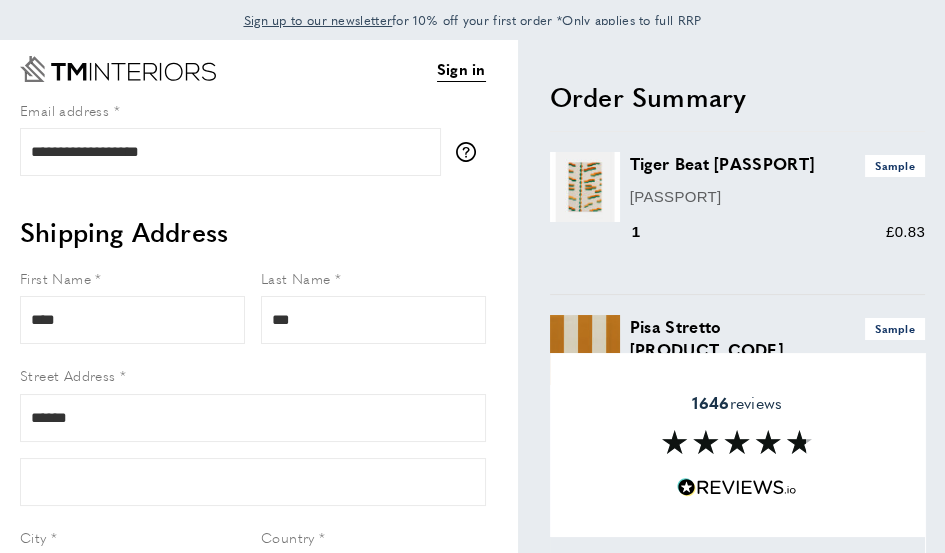 click on "Tiger Beat [PASSPORT]
Sample
[PASSPORT]
1
£0.83" at bounding box center (737, 213) 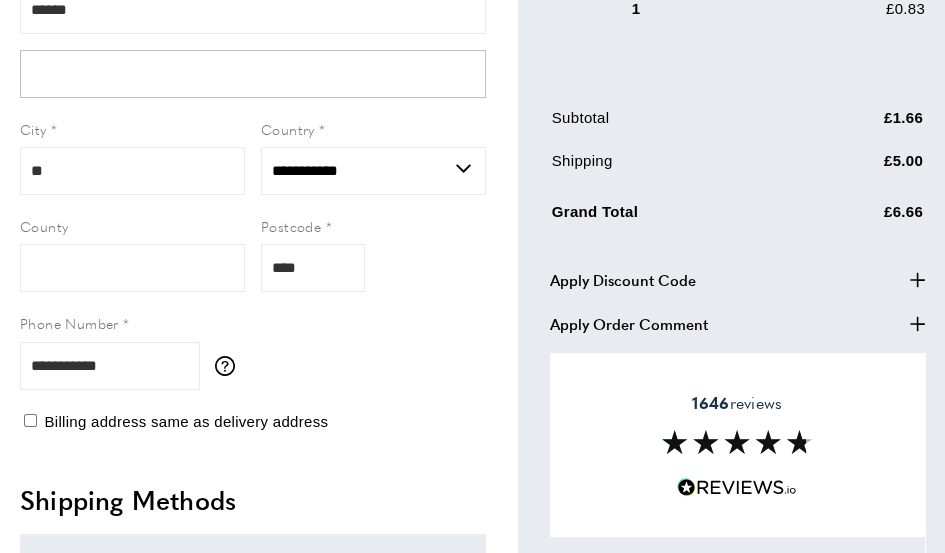 scroll, scrollTop: 411, scrollLeft: 0, axis: vertical 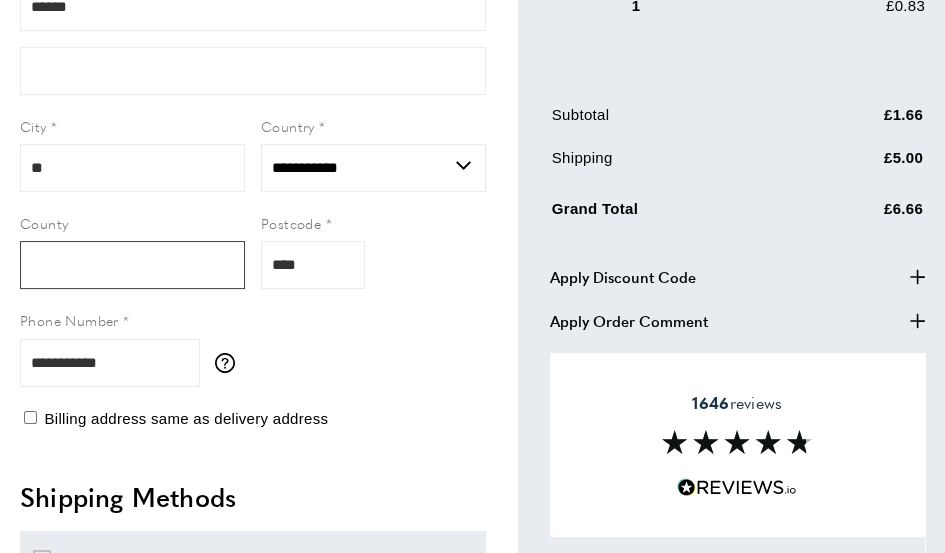 click on "County" at bounding box center [132, 265] 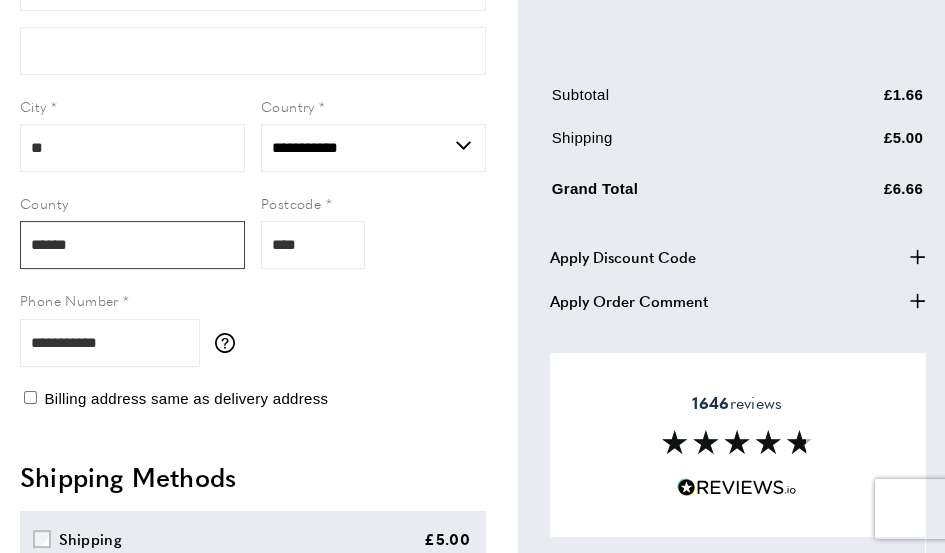 scroll, scrollTop: 432, scrollLeft: 0, axis: vertical 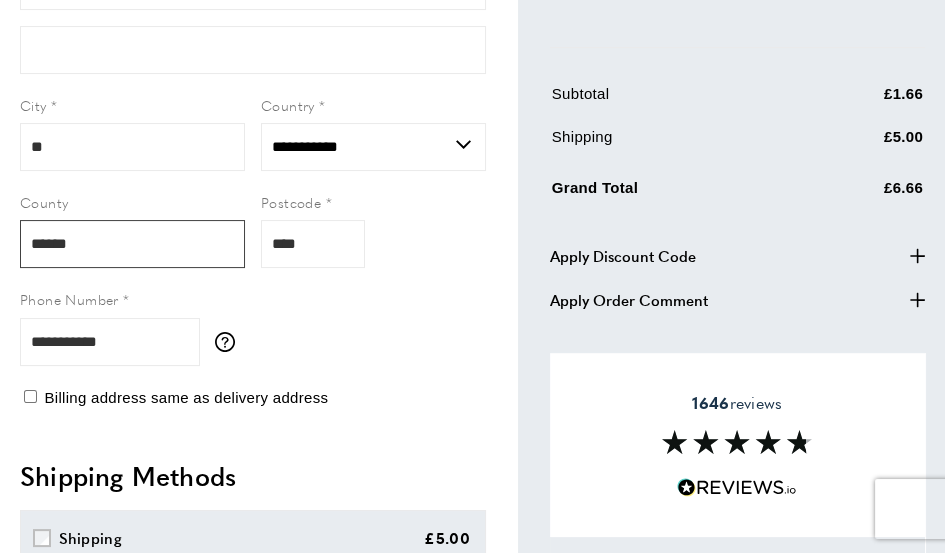 drag, startPoint x: 155, startPoint y: 244, endPoint x: 0, endPoint y: 256, distance: 155.46382 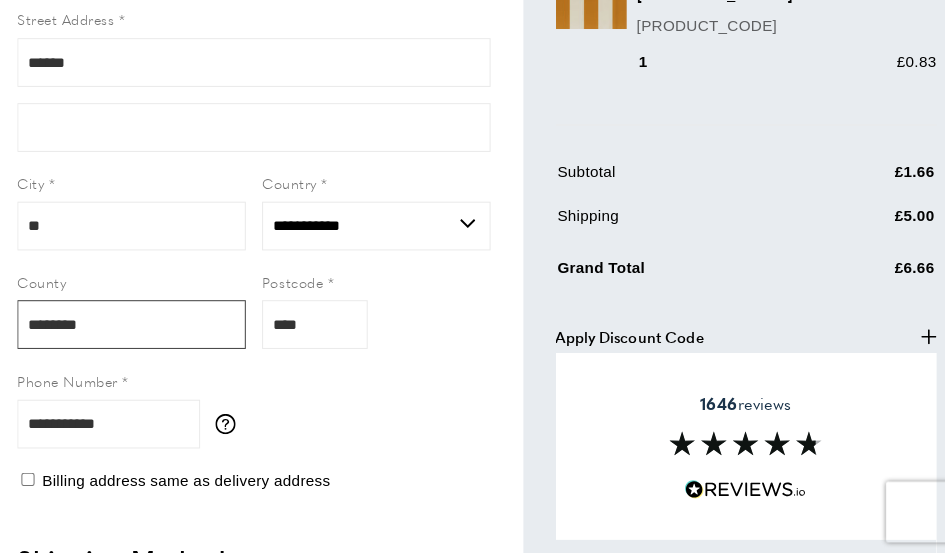 scroll, scrollTop: 352, scrollLeft: 0, axis: vertical 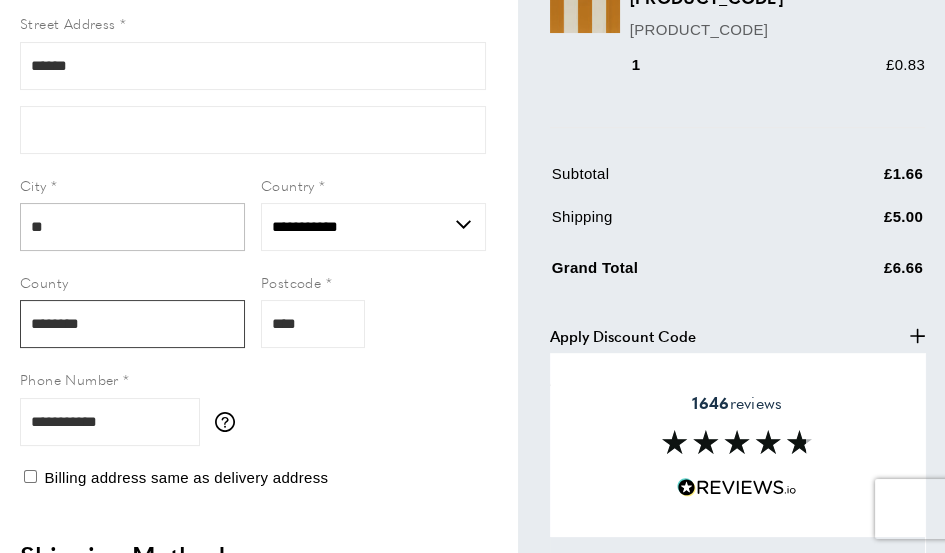 type on "********" 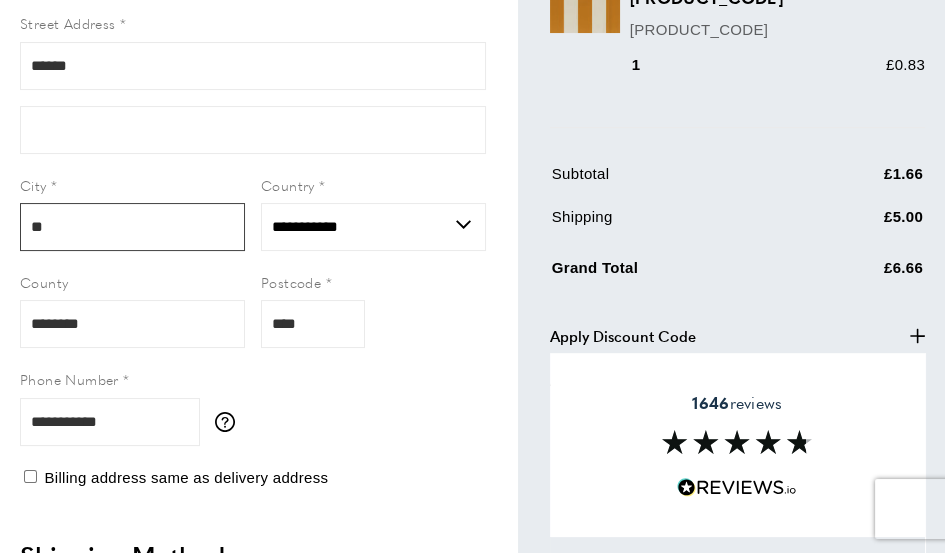 click on "**" at bounding box center [132, 227] 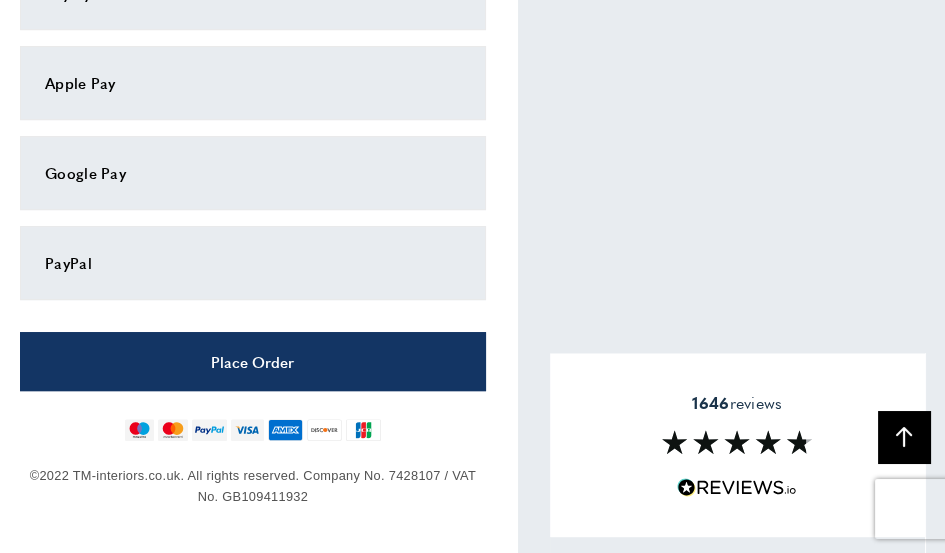 scroll, scrollTop: 984, scrollLeft: 0, axis: vertical 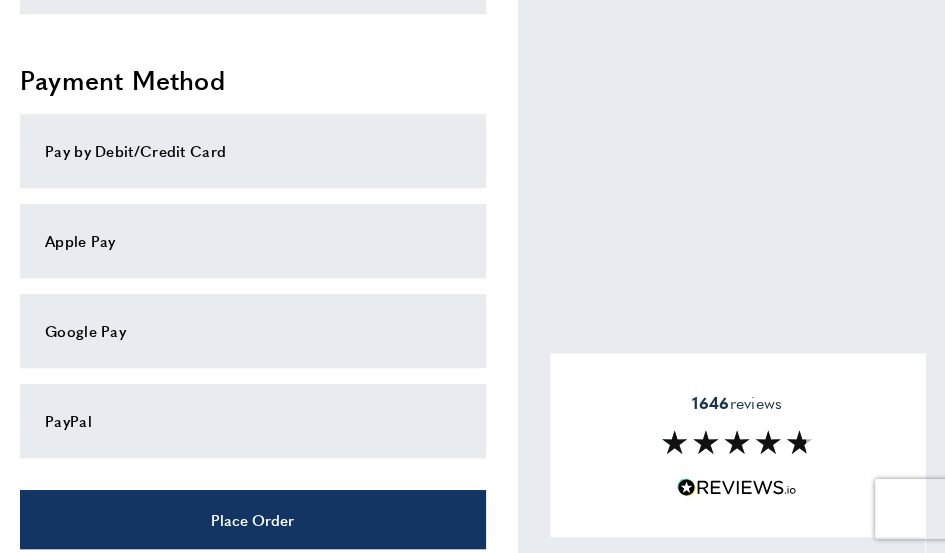 type on "***" 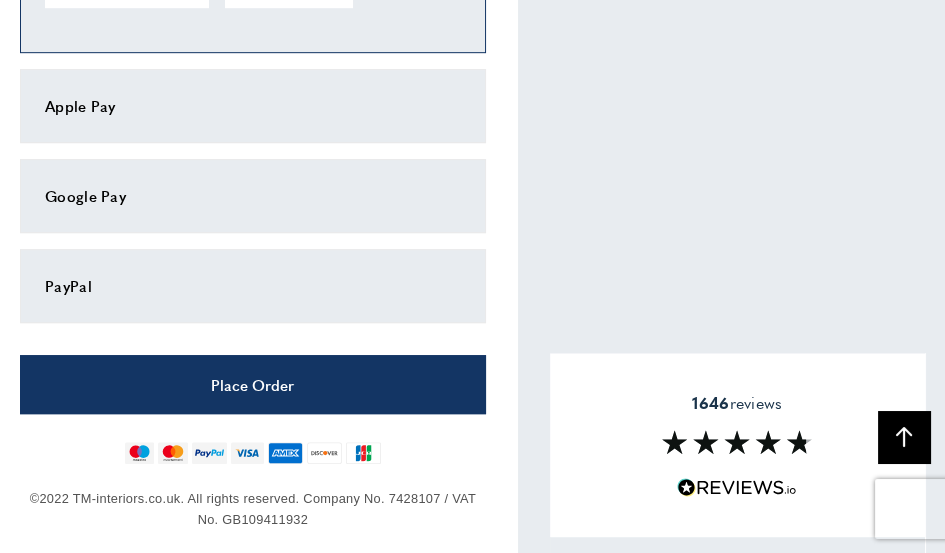 scroll, scrollTop: 1399, scrollLeft: 0, axis: vertical 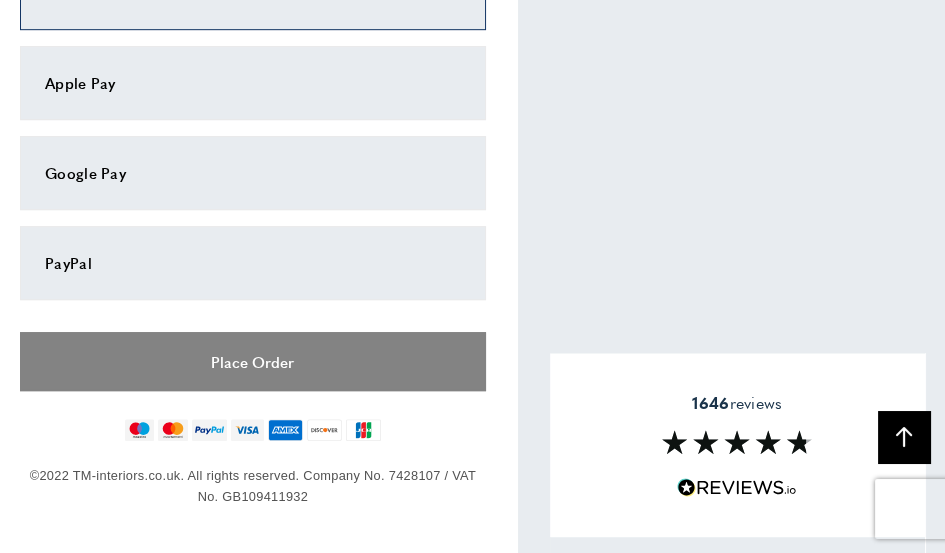 click on "Place Order" at bounding box center [253, 361] 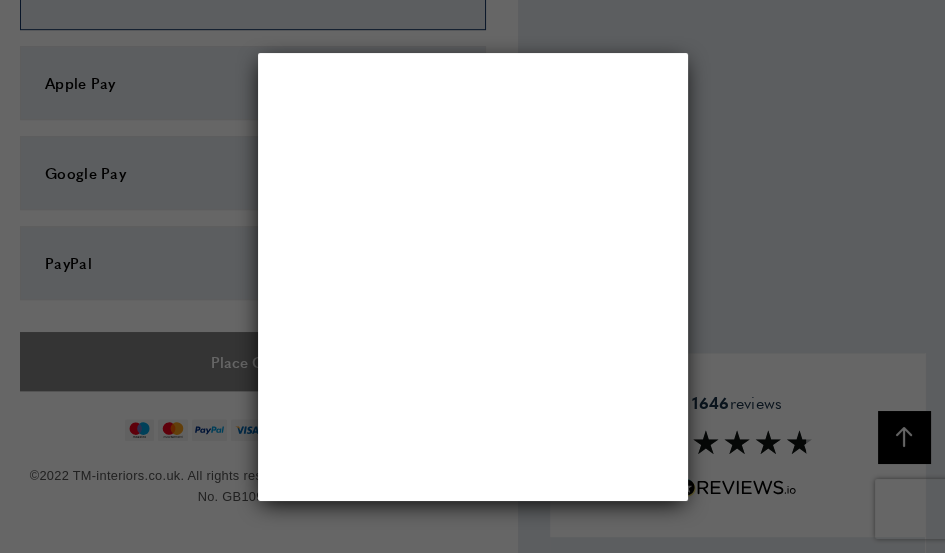 scroll, scrollTop: 0, scrollLeft: 0, axis: both 